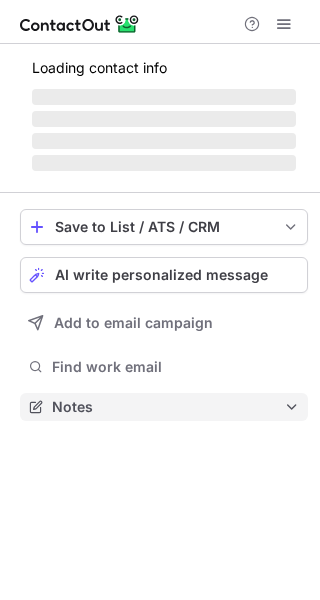 scroll, scrollTop: 0, scrollLeft: 0, axis: both 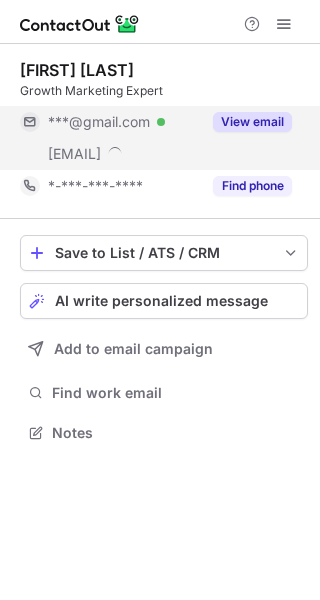 click on "View email" at bounding box center (252, 122) 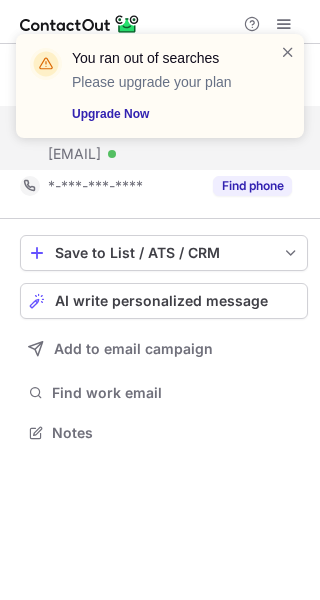 click on "You ran out of searches Please upgrade your plan Upgrade Now" at bounding box center [160, 94] 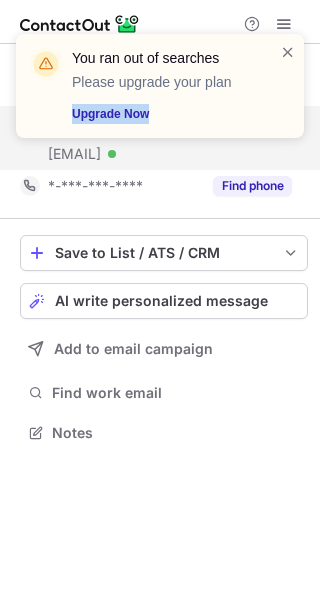 drag, startPoint x: 117, startPoint y: 152, endPoint x: 143, endPoint y: 155, distance: 26.172504 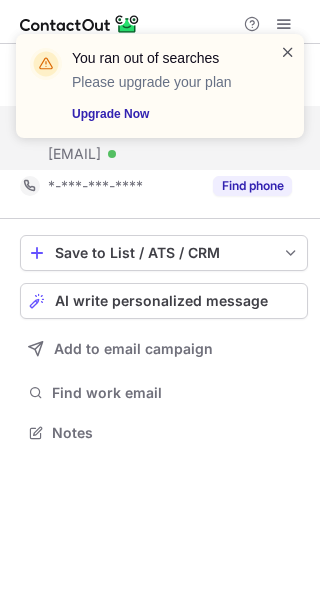 click at bounding box center [288, 52] 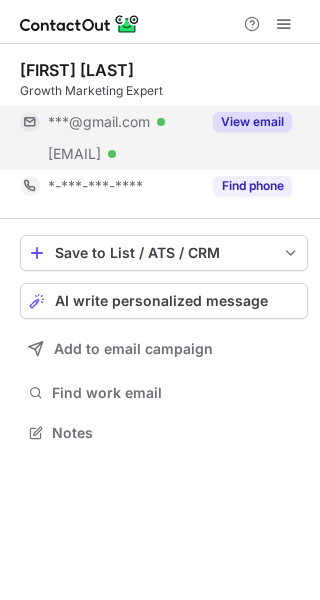 click on "***@distilled.ie" at bounding box center (74, 154) 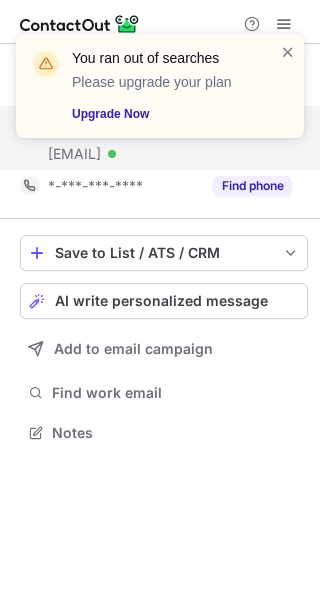 drag, startPoint x: 91, startPoint y: 160, endPoint x: 147, endPoint y: 161, distance: 56.008926 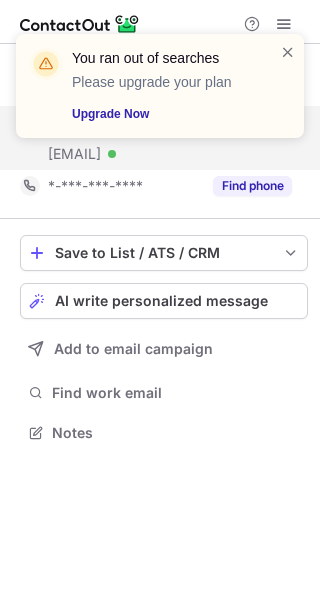 click on "You ran out of searches Please upgrade your plan Upgrade Now" at bounding box center [160, 94] 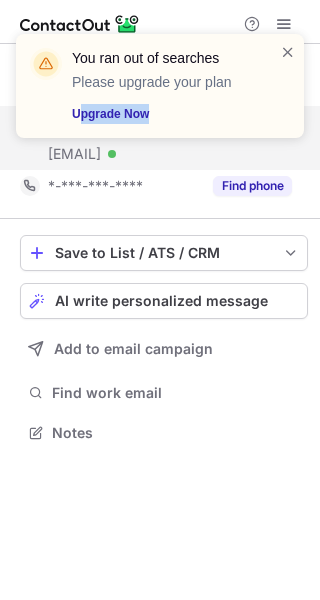 drag, startPoint x: 83, startPoint y: 158, endPoint x: 167, endPoint y: 160, distance: 84.0238 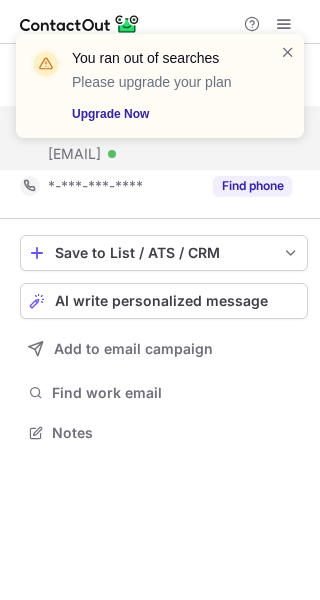 click on "You ran out of searches Please upgrade your plan Upgrade Now" at bounding box center (152, 86) 